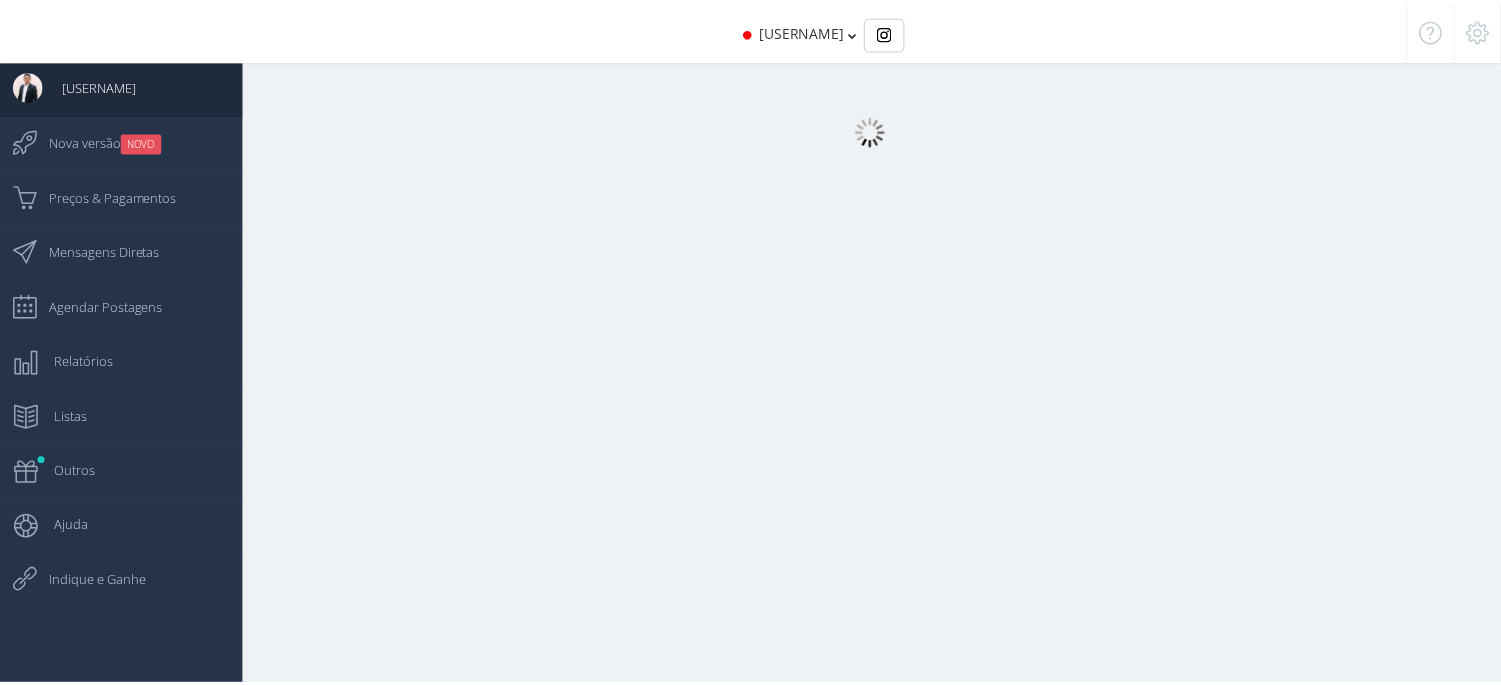 scroll, scrollTop: 0, scrollLeft: 0, axis: both 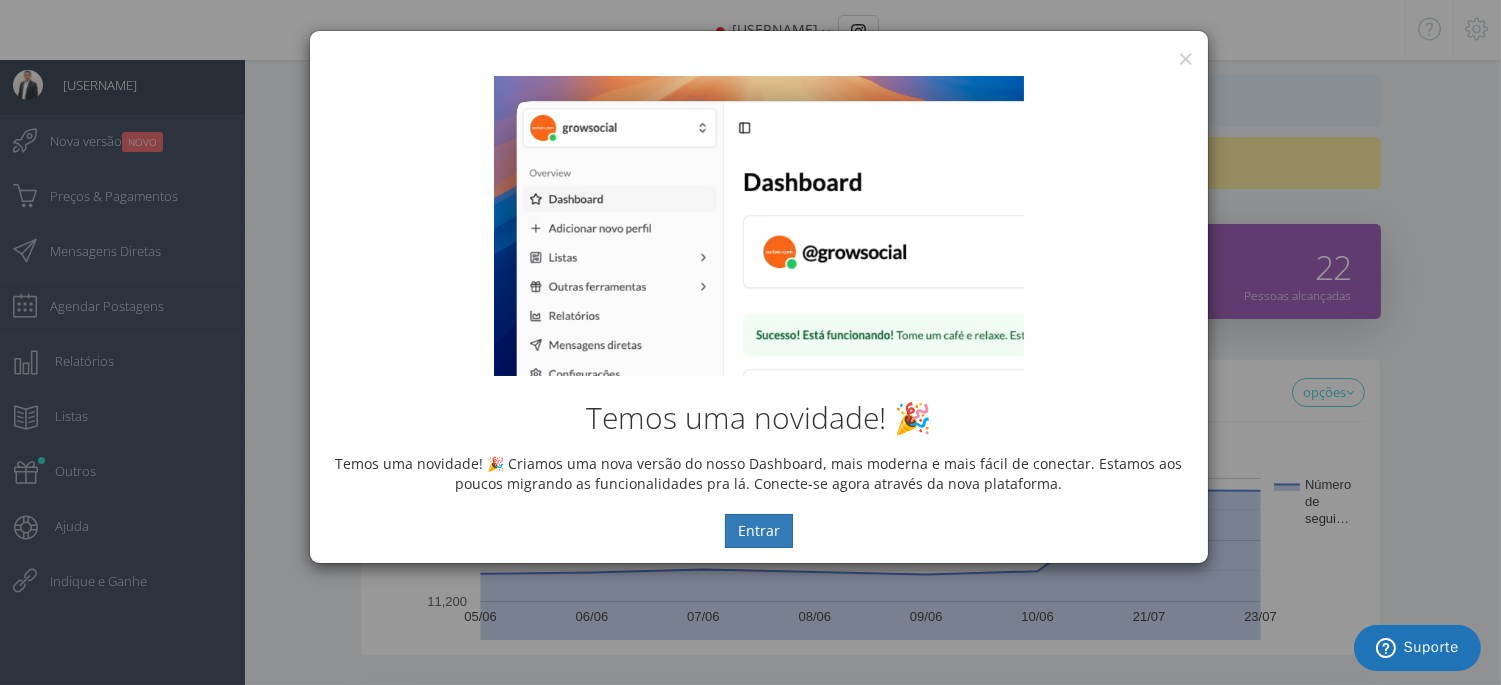 click on "Temos uma novidade! 🎉 Criamos uma nova versão do nosso Dashboard, mais moderna e mais fácil de conectar. Estamos aos poucos migrando as funcionalidades pra lá. Conecte-se agora através da nova plataforma. Entrar" at bounding box center (759, 312) 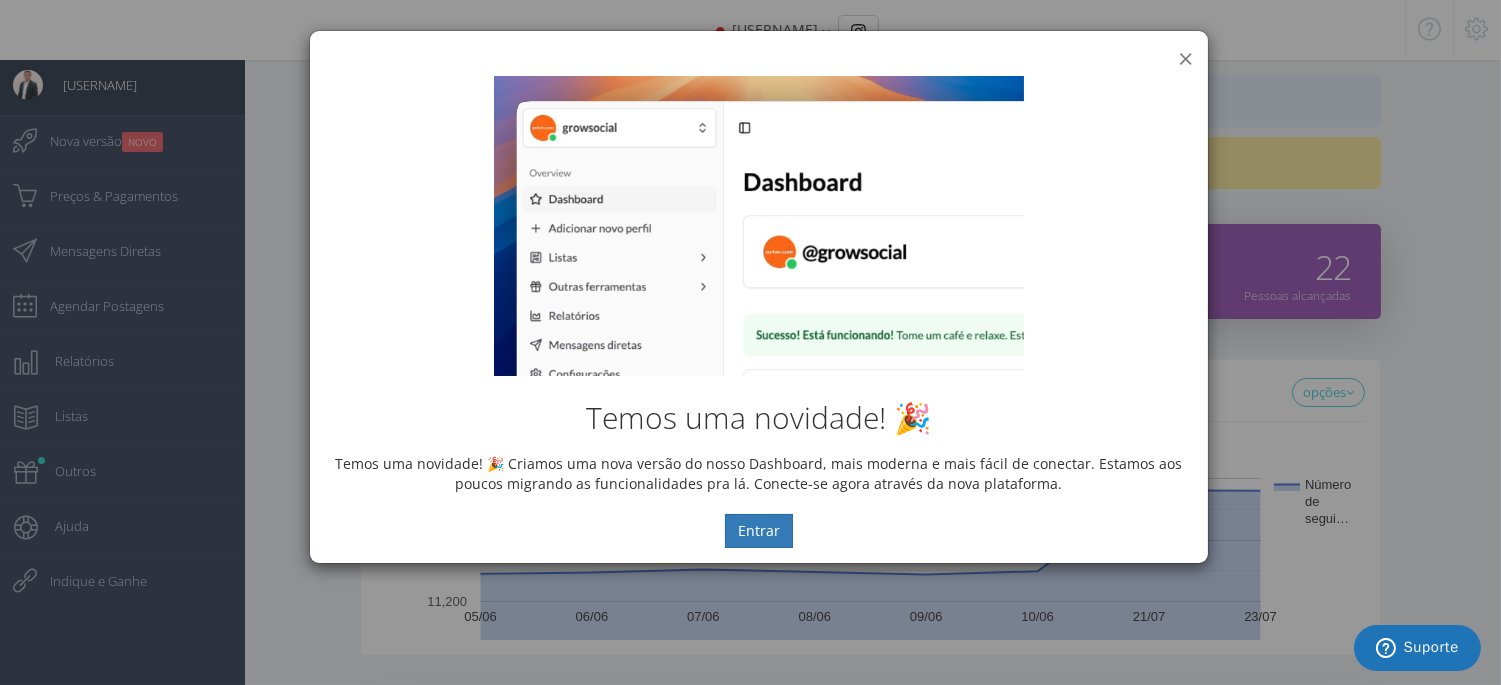 click on "×" at bounding box center (1185, 58) 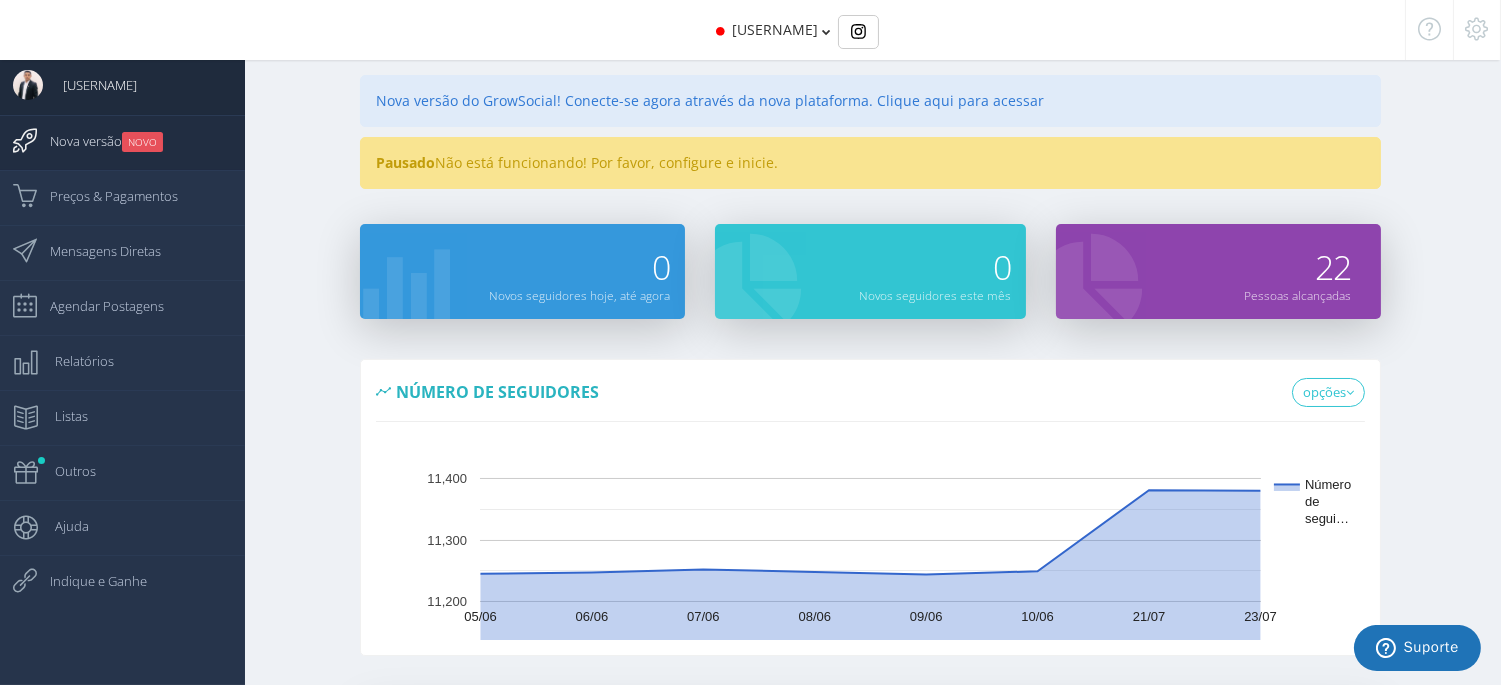 click on "Nova versão  NOVO" at bounding box center (96, 141) 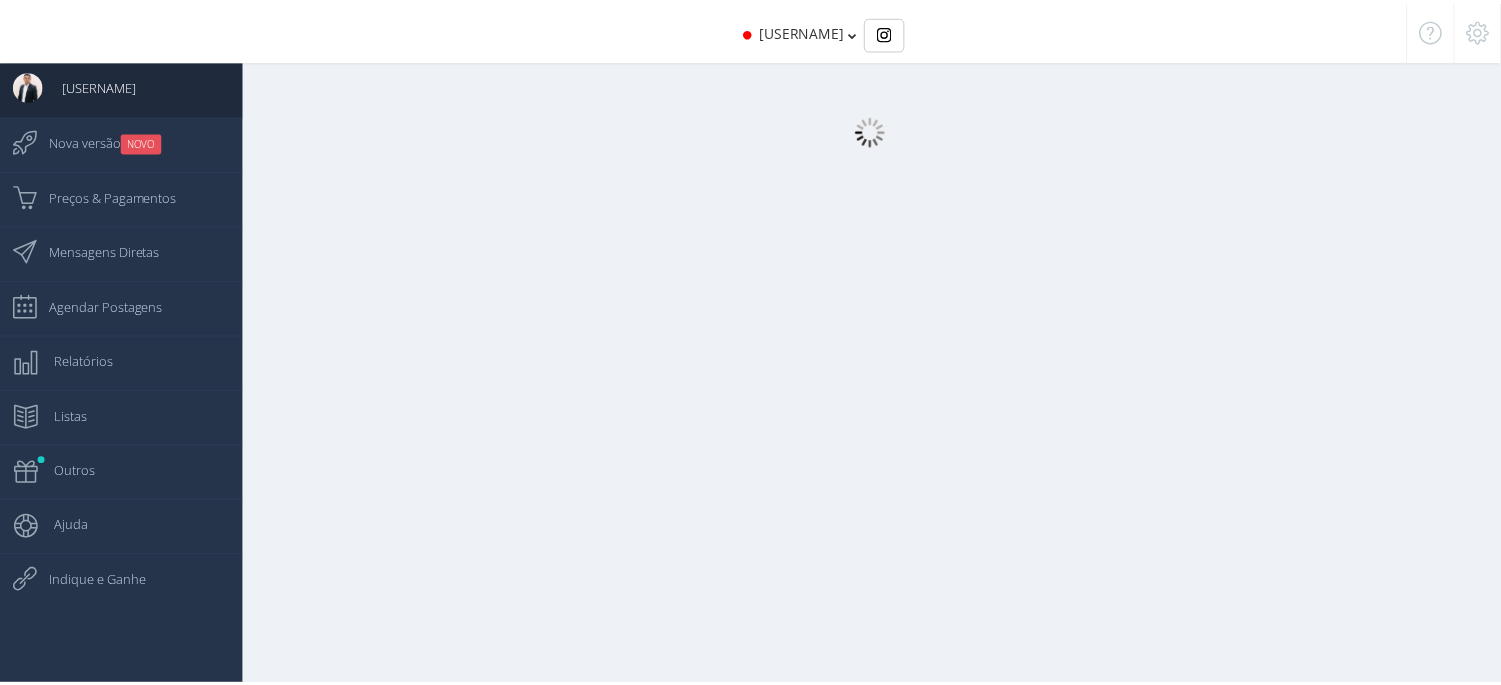 scroll, scrollTop: 0, scrollLeft: 0, axis: both 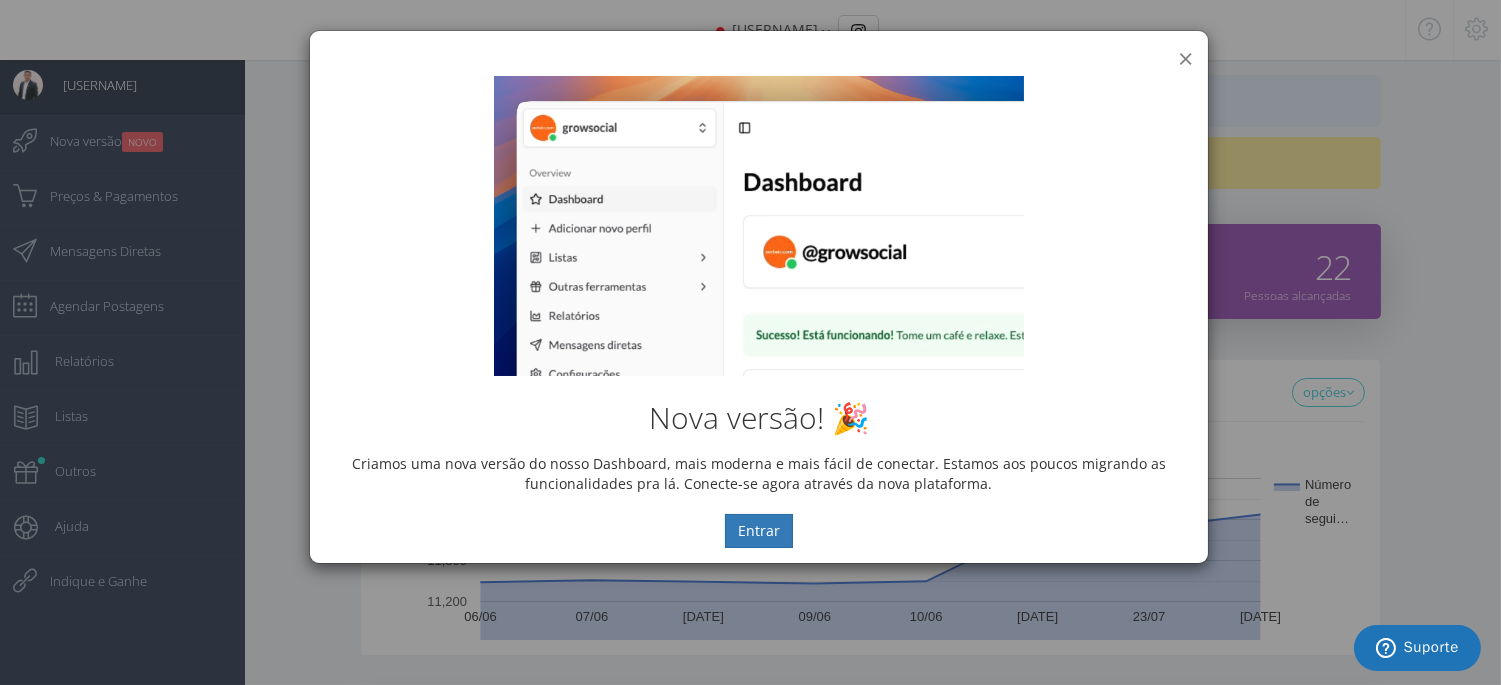 click on "×" at bounding box center (1185, 58) 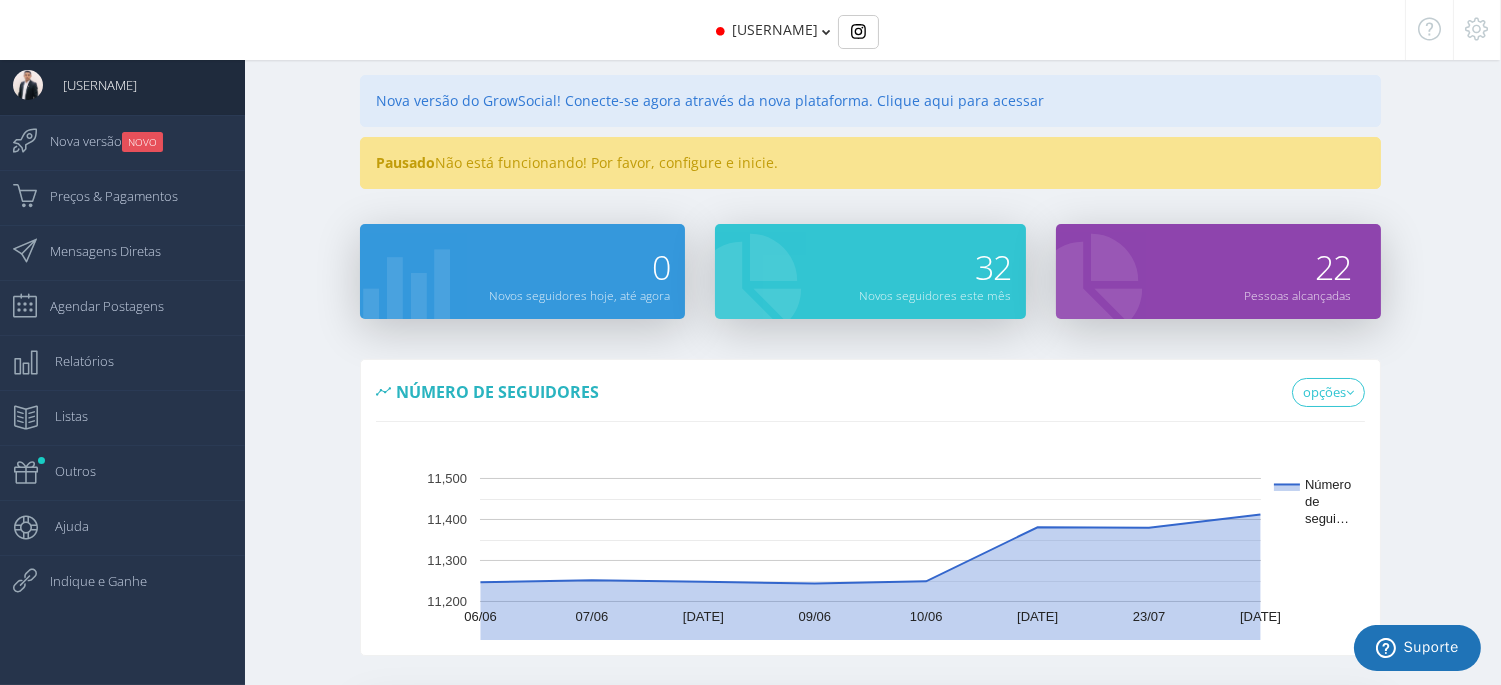 click at bounding box center (826, 32) 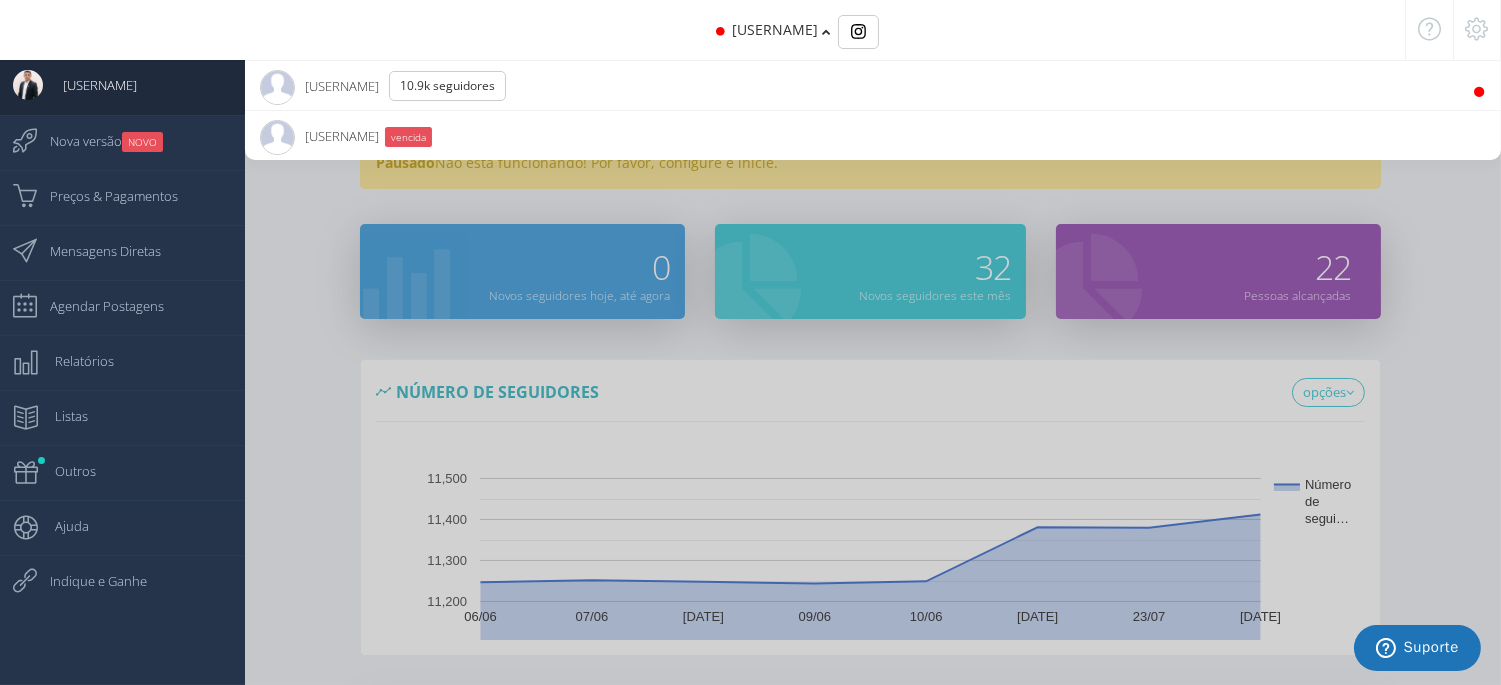 drag, startPoint x: 352, startPoint y: 140, endPoint x: 341, endPoint y: 132, distance: 13.601471 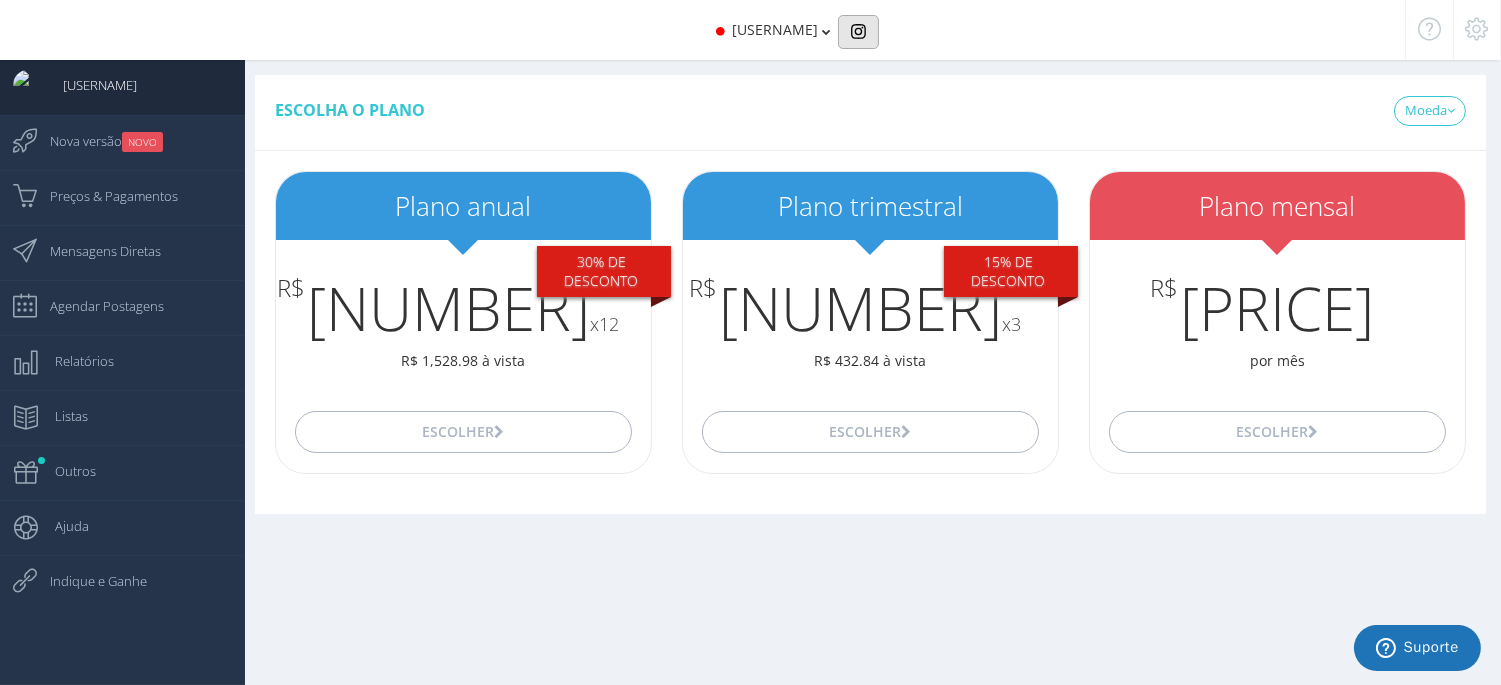 click at bounding box center (858, 32) 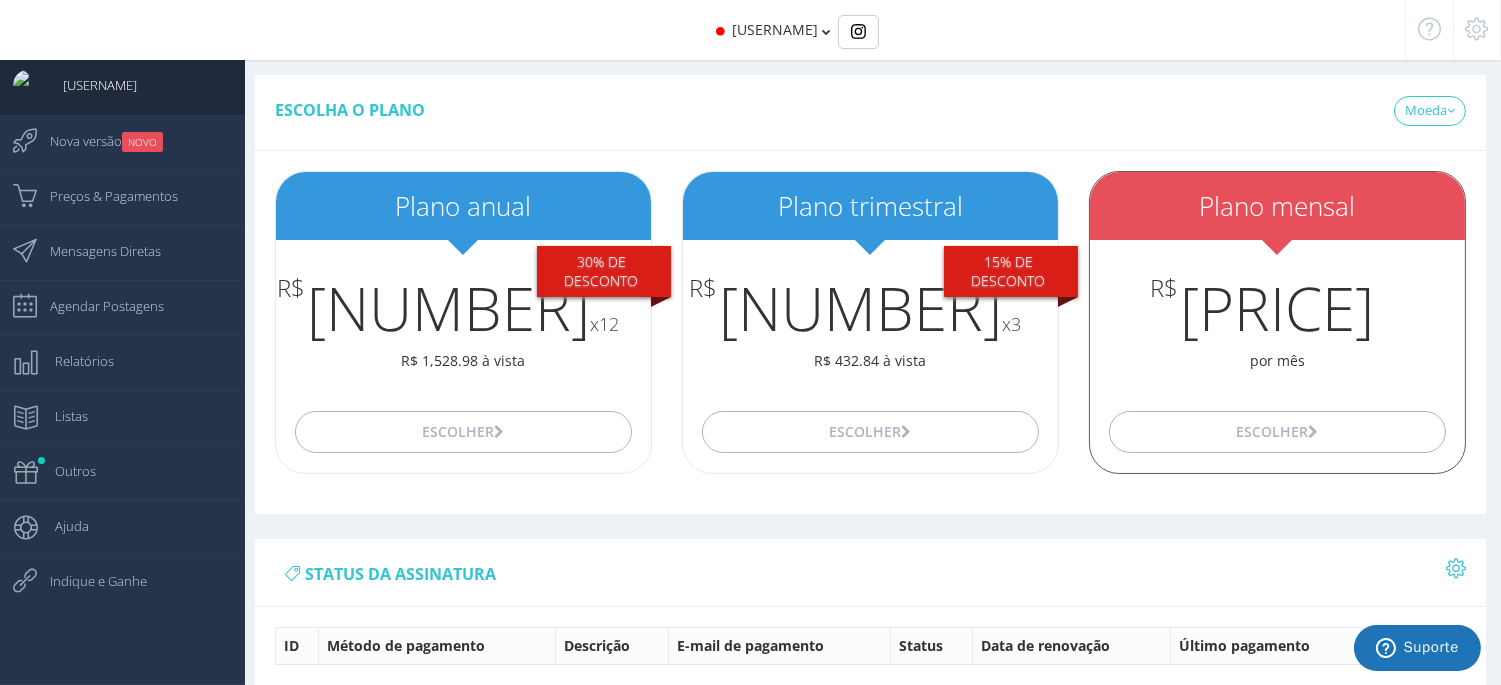click on "R$ 149.90" at bounding box center [1277, 308] 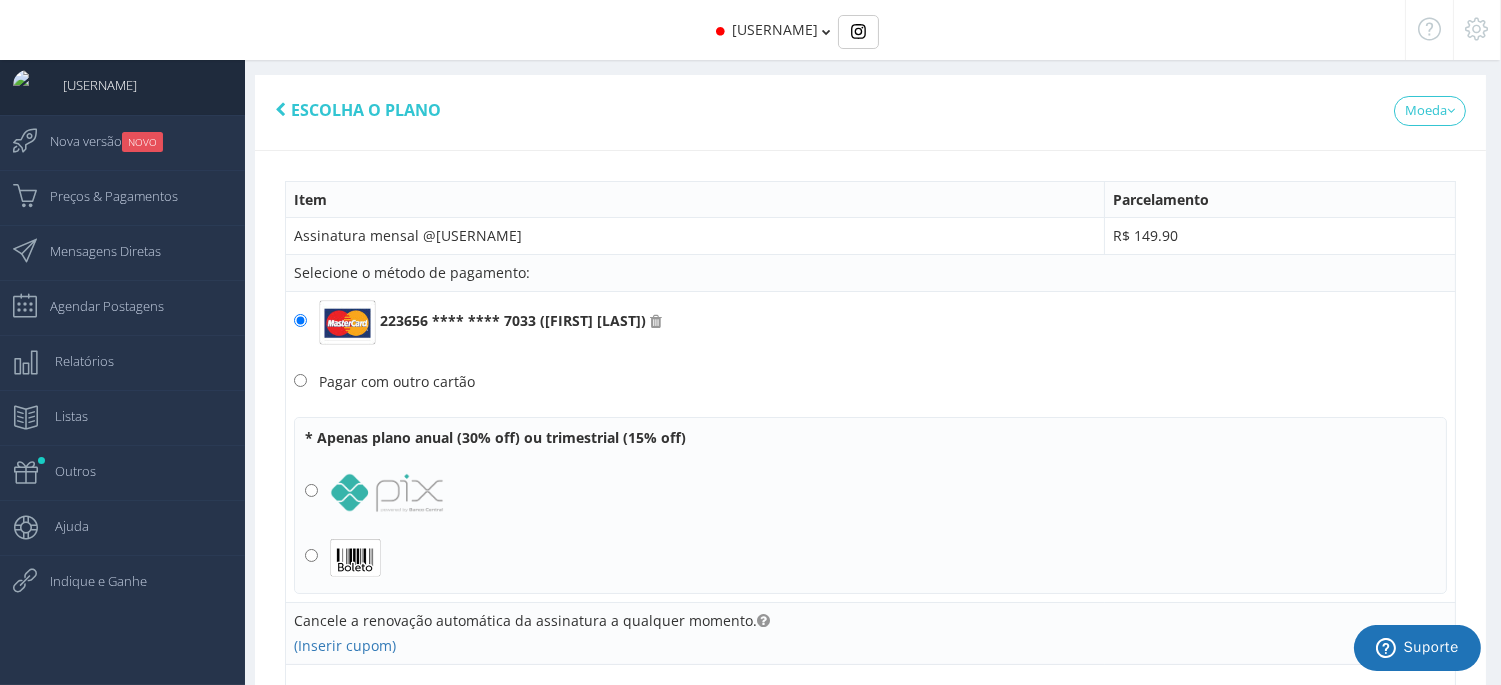 click on "* Apenas plano anual (30% off) ou trimestrial (15% off)" at bounding box center [870, 505] 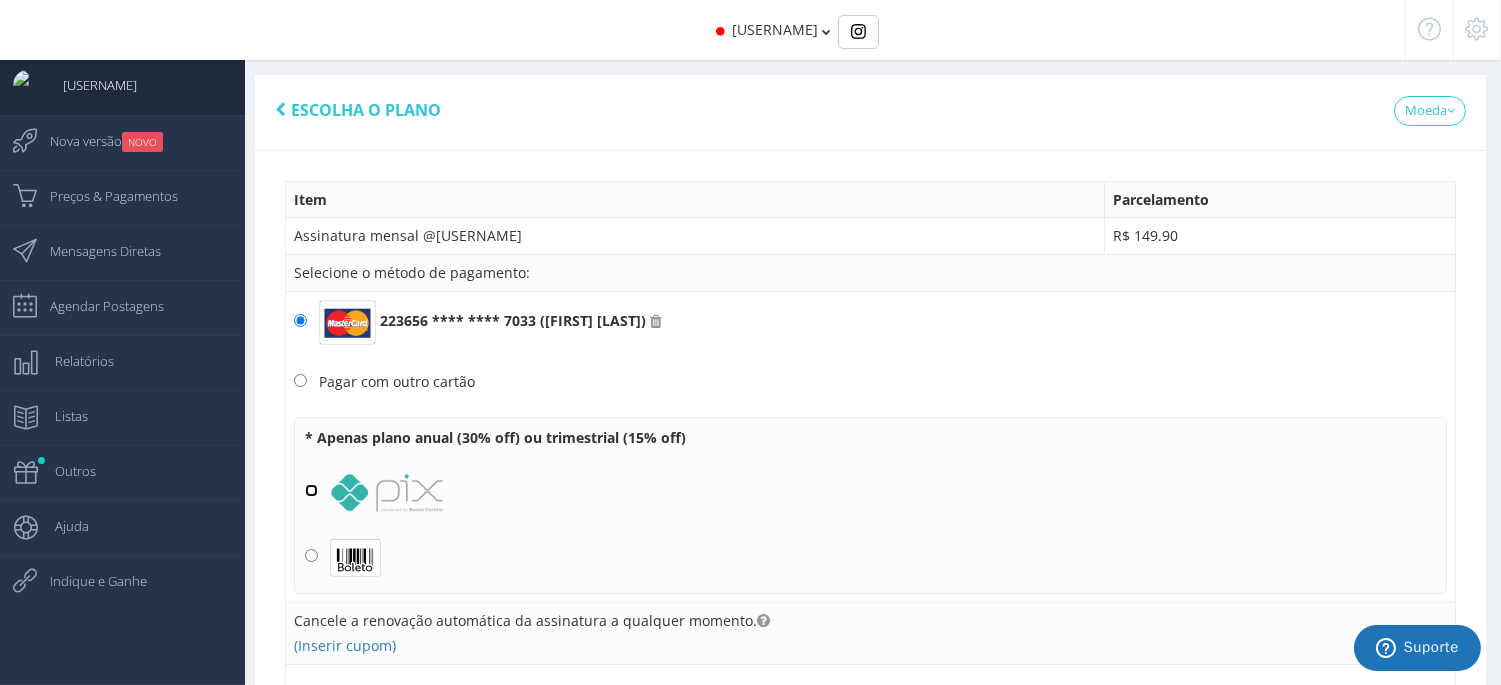 click at bounding box center (311, 490) 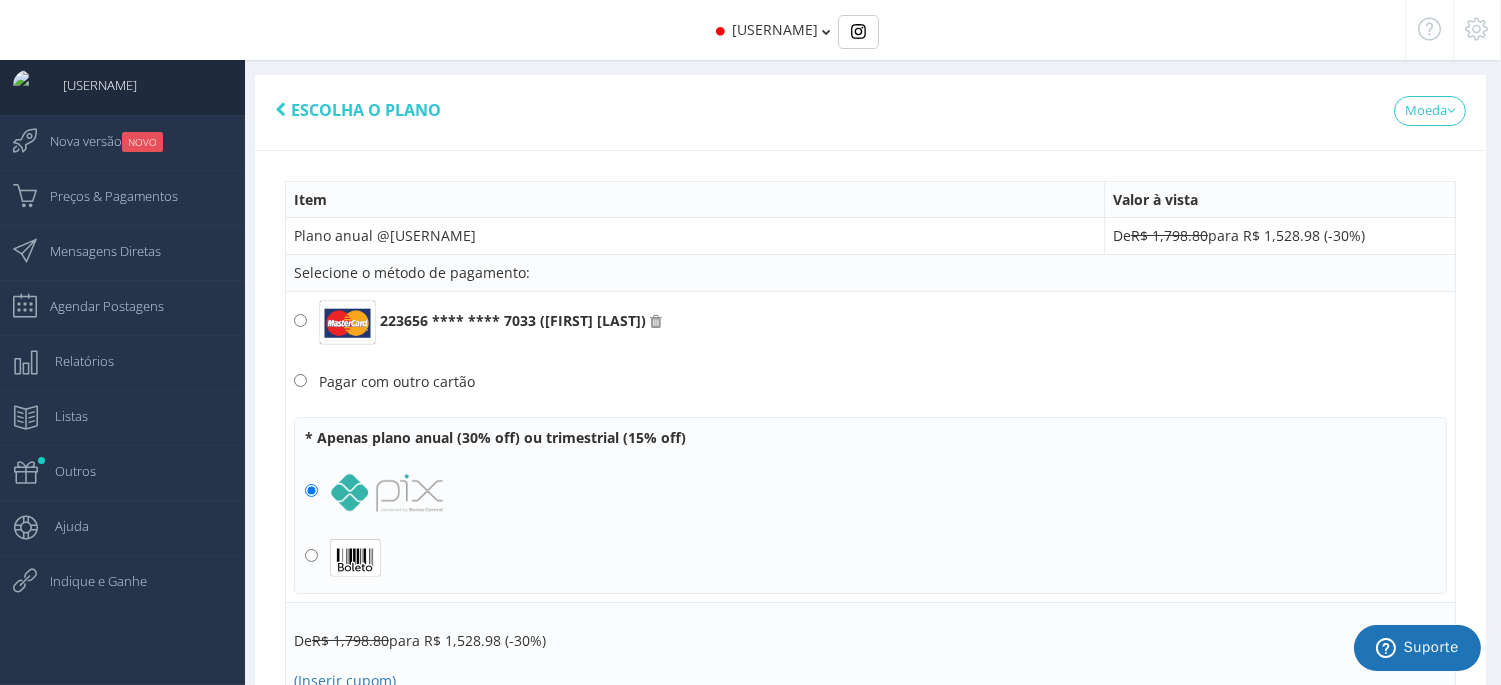 click on "[USERNAME]" at bounding box center (775, 29) 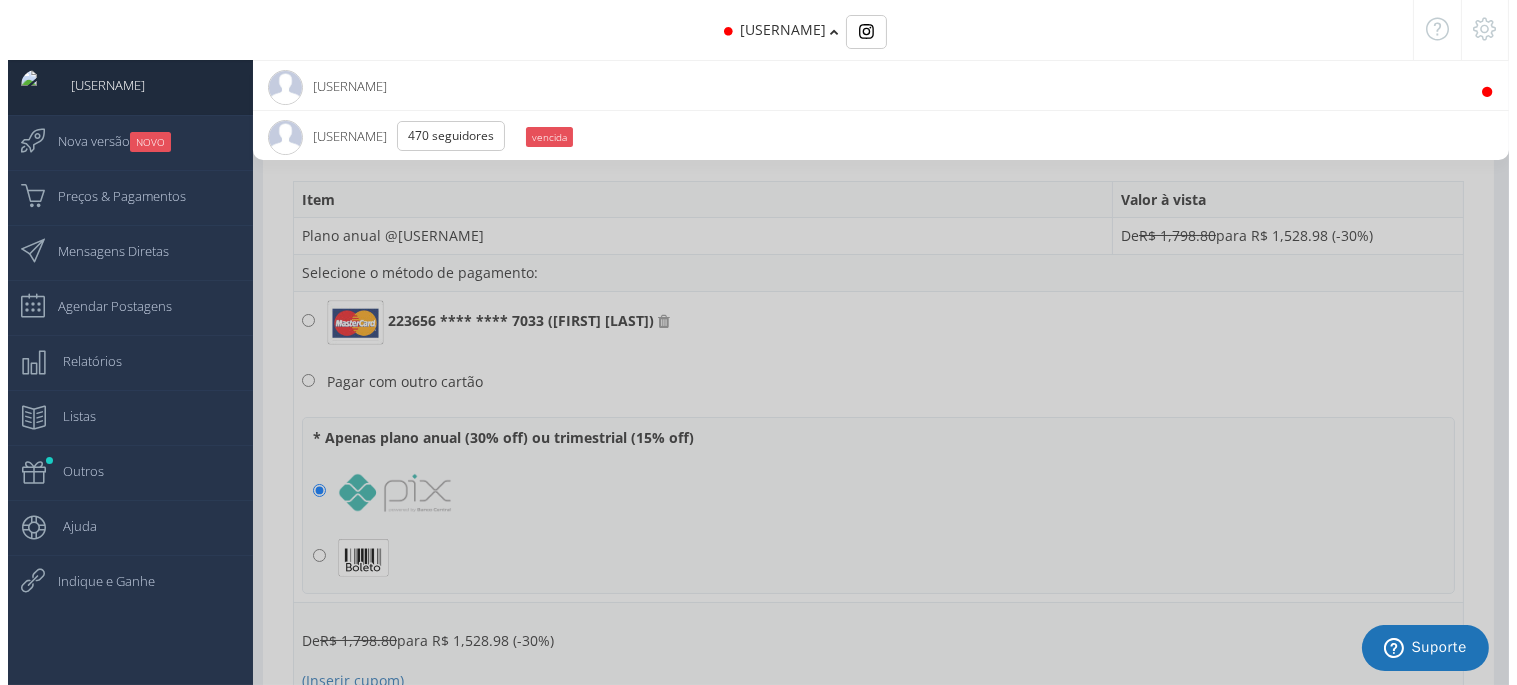 scroll, scrollTop: 1, scrollLeft: 0, axis: vertical 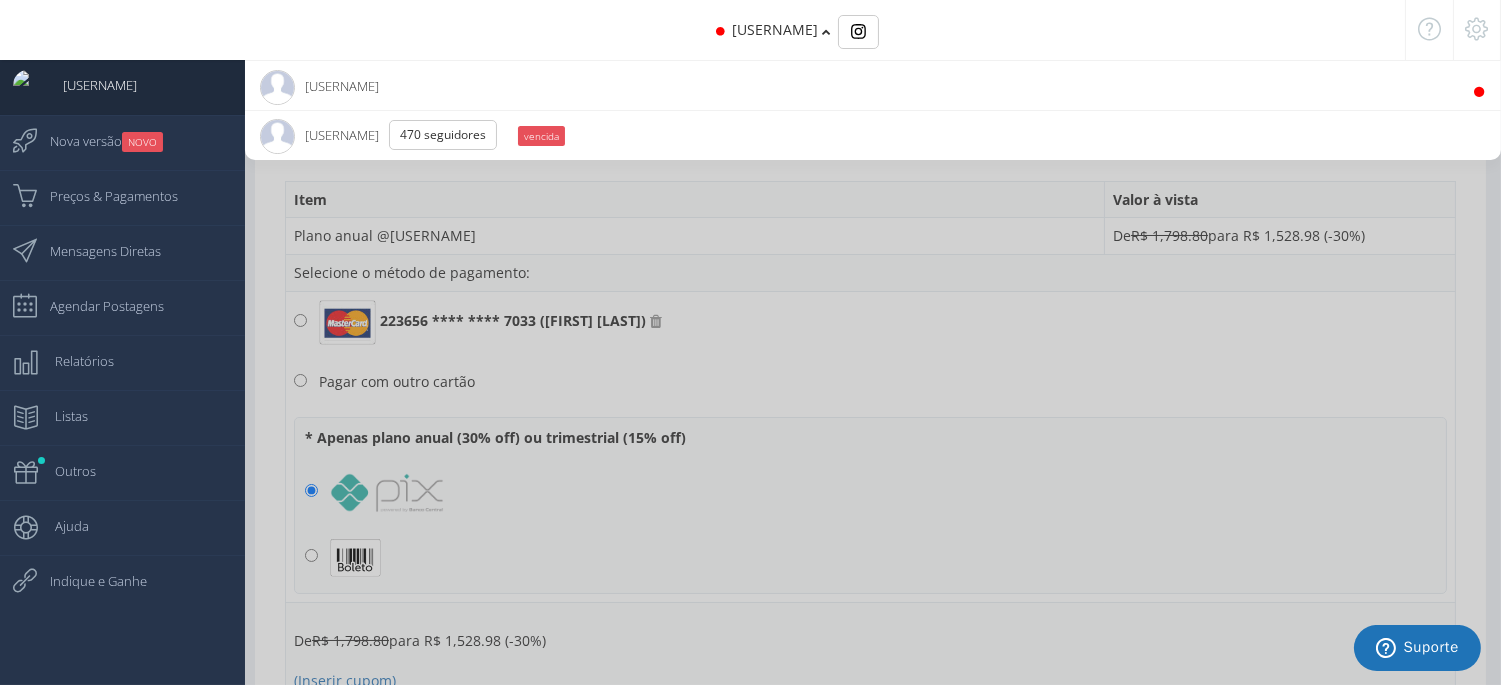 click at bounding box center [1479, 92] 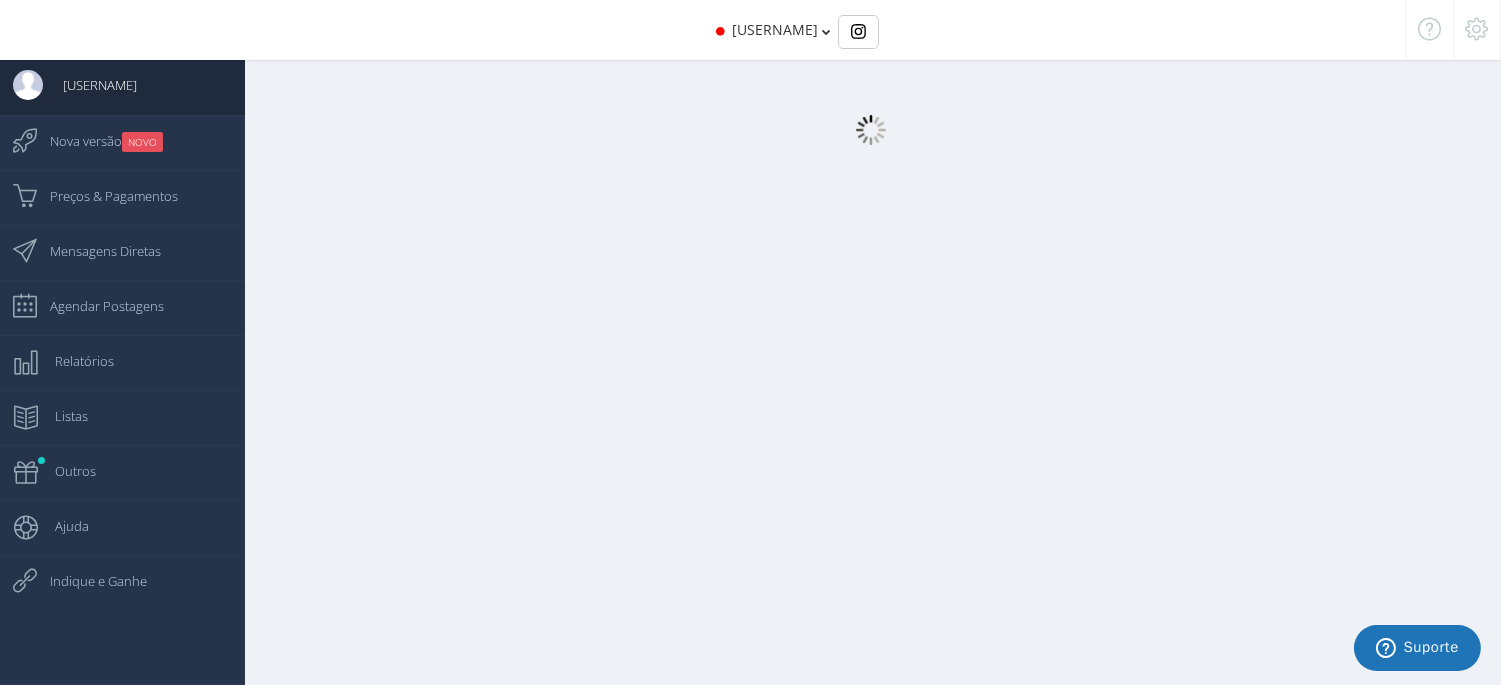 click at bounding box center [826, 32] 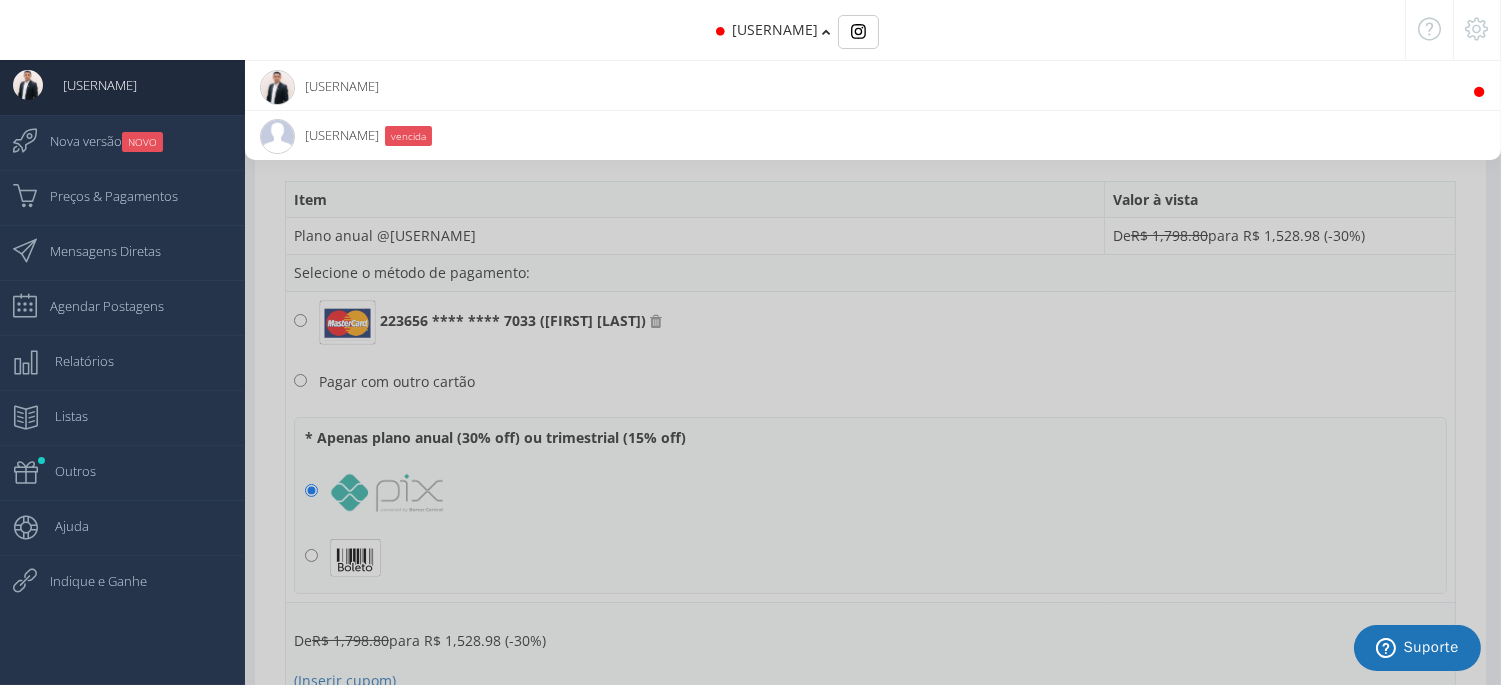 click at bounding box center [1477, 29] 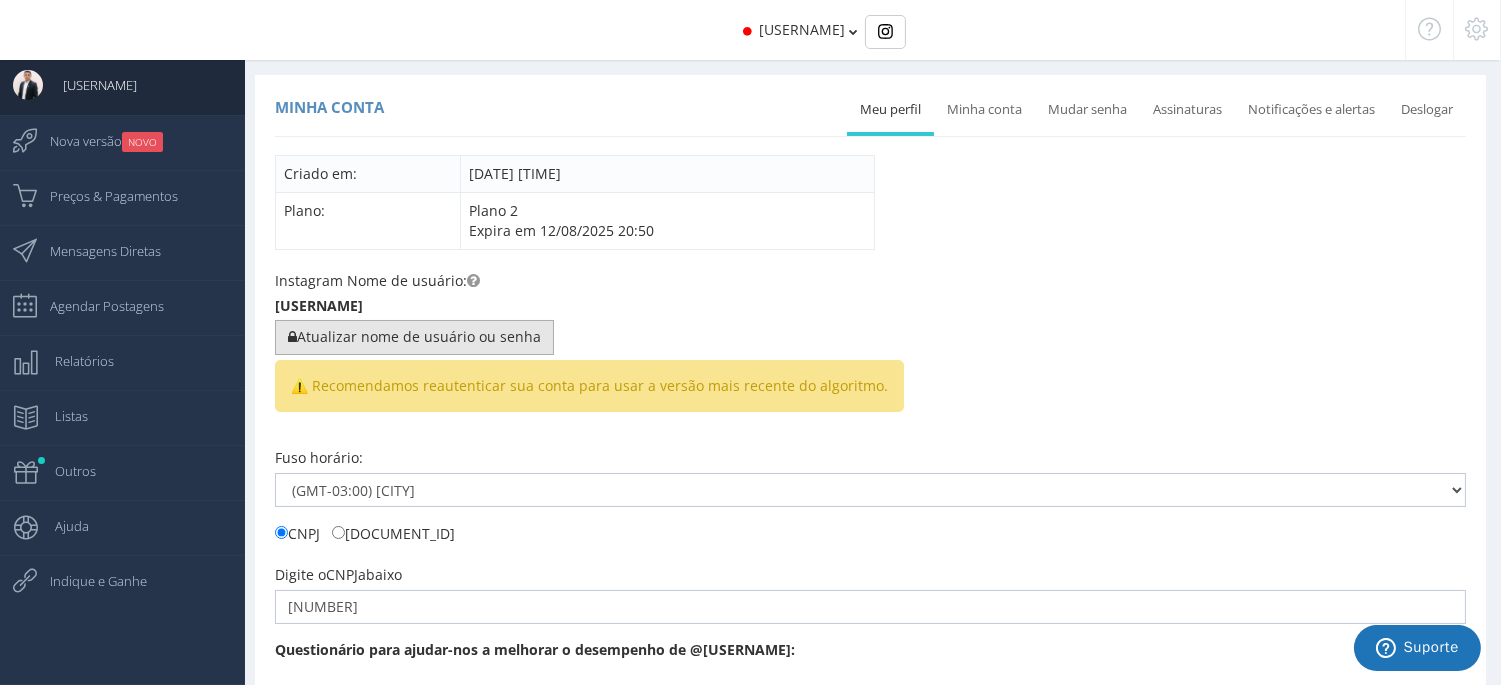 click on "Atualizar nome de usuário ou senha" at bounding box center (414, 337) 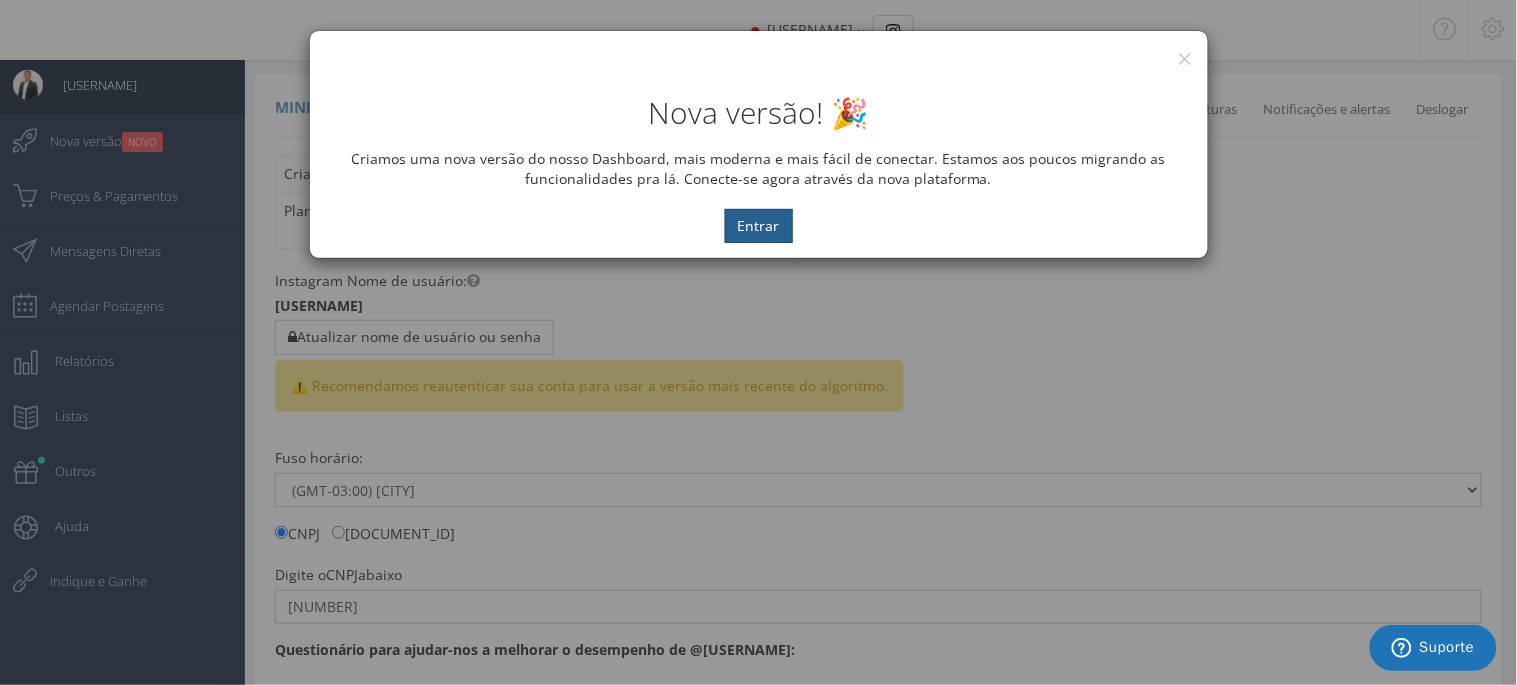 click on "Entrar" at bounding box center (759, 226) 